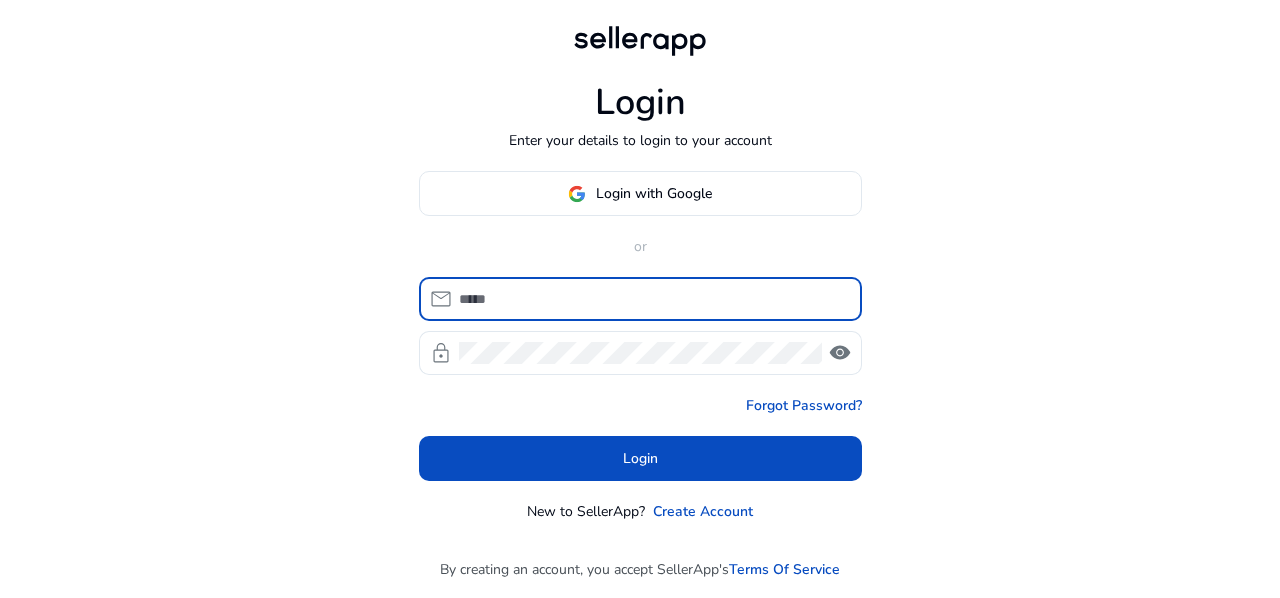 scroll, scrollTop: 0, scrollLeft: 0, axis: both 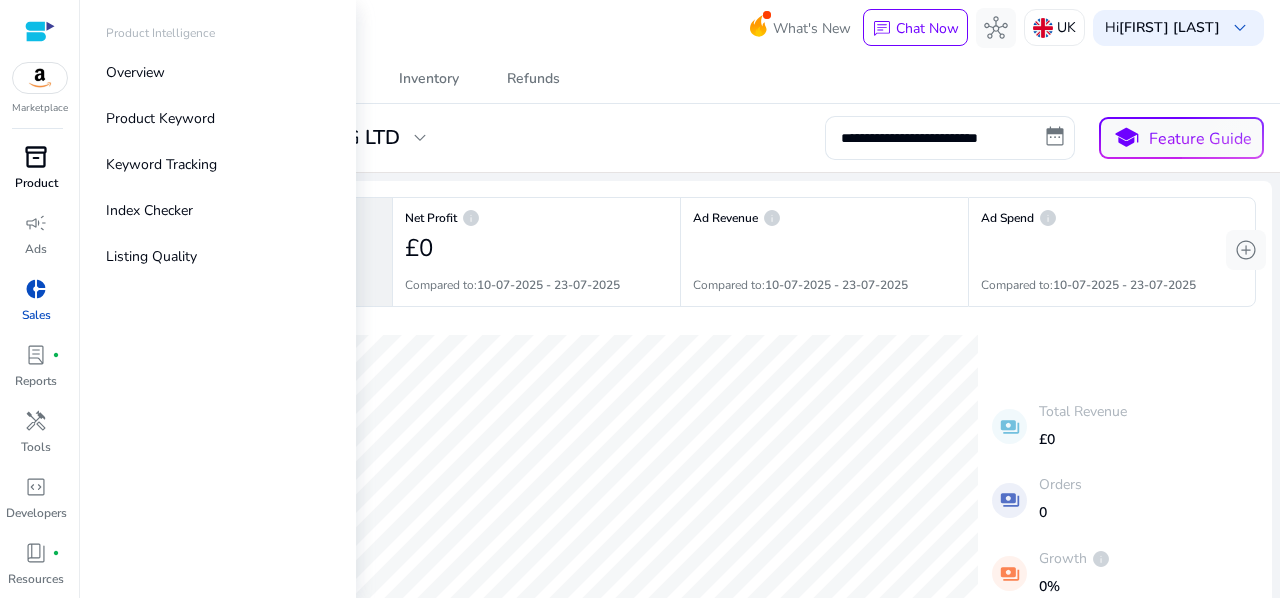 click on "inventory_2" at bounding box center [36, 157] 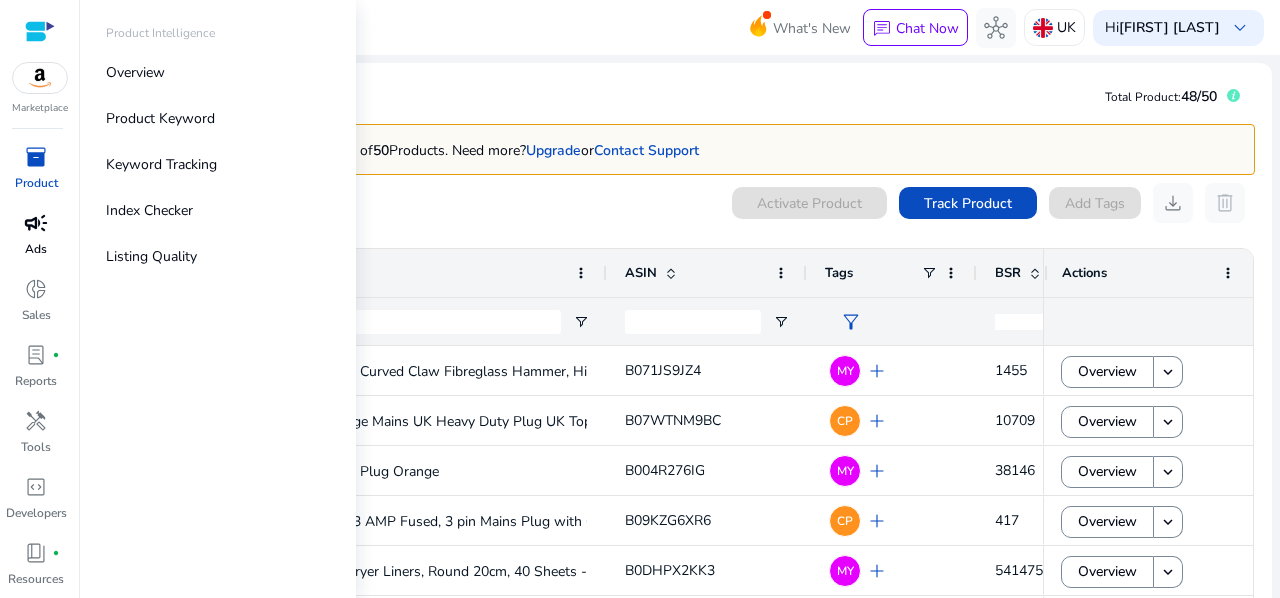 click on "campaign" at bounding box center (36, 223) 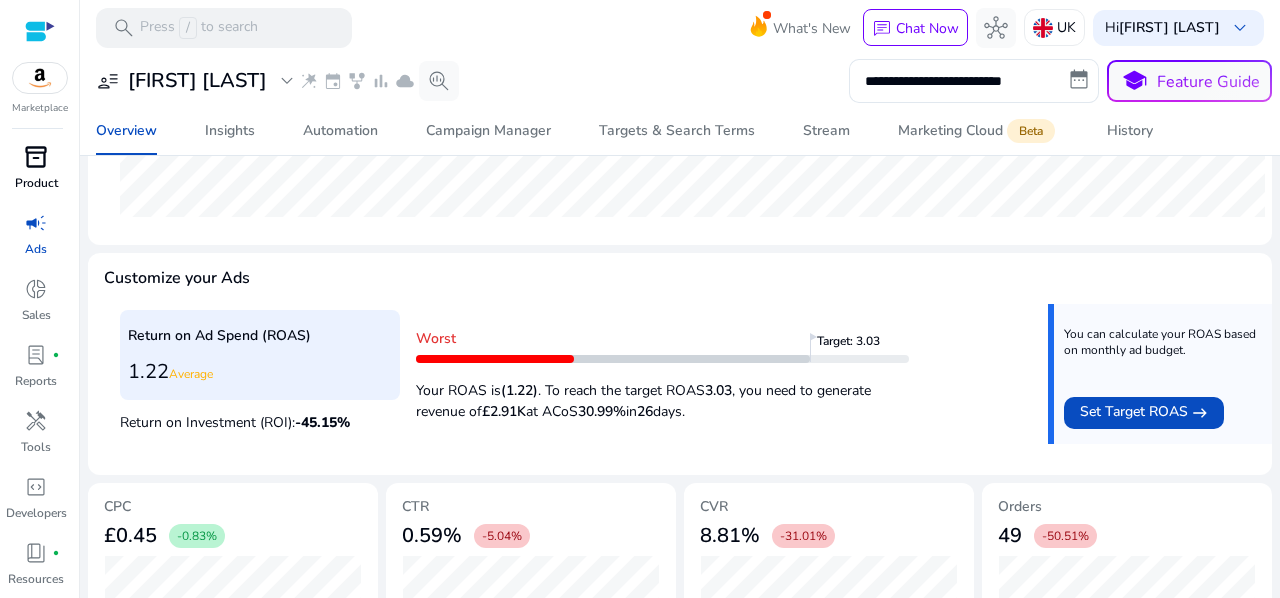 scroll, scrollTop: 646, scrollLeft: 0, axis: vertical 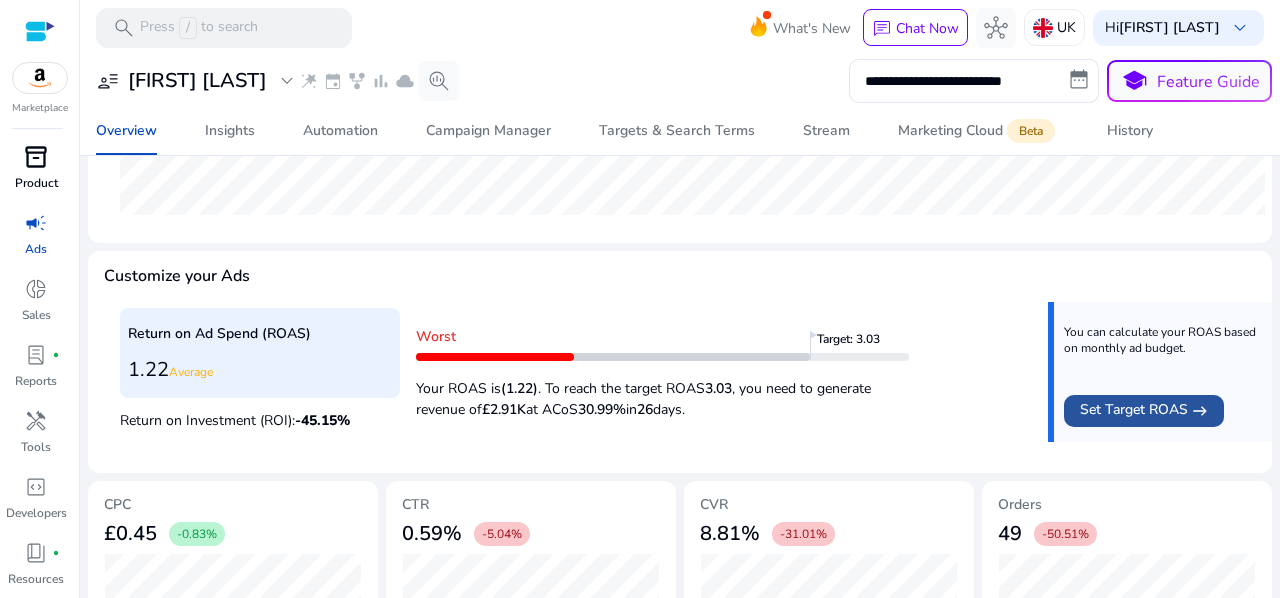click on "Set Target ROAS" at bounding box center [1134, 411] 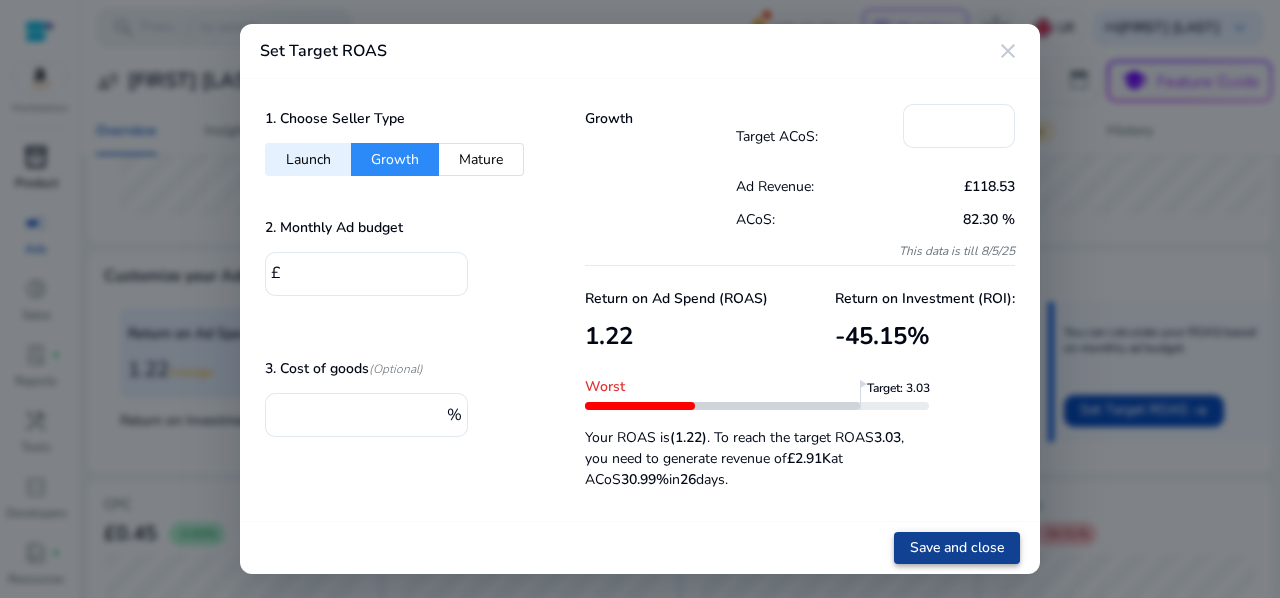 click on "Save and close" at bounding box center [957, 547] 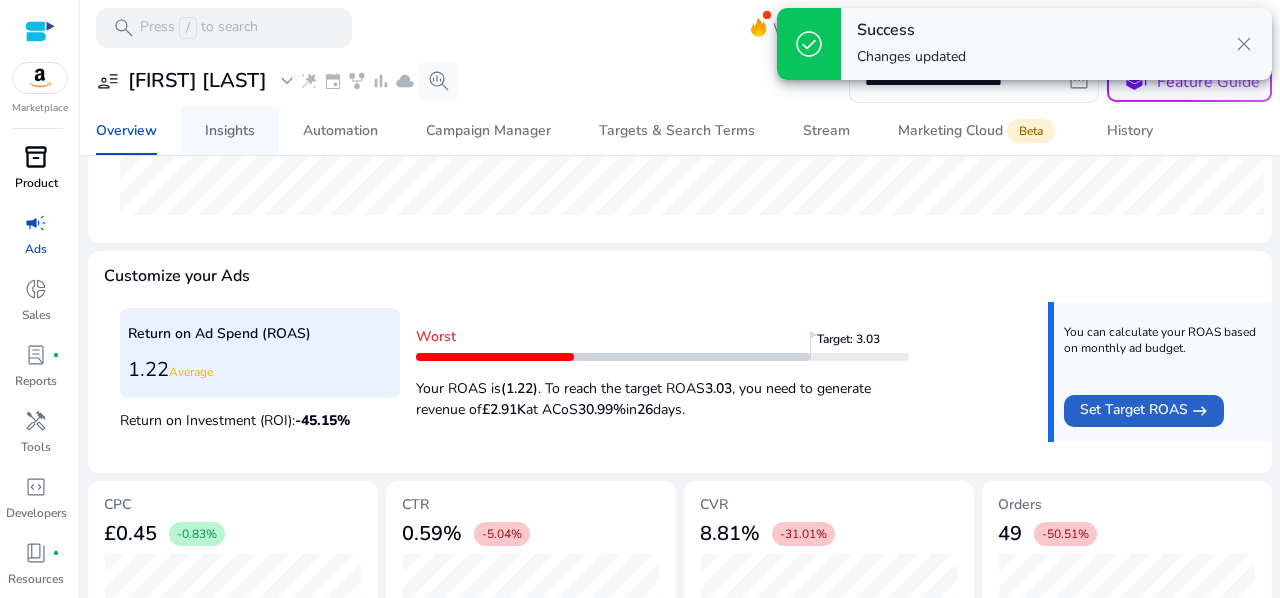 click on "Insights" at bounding box center [230, 131] 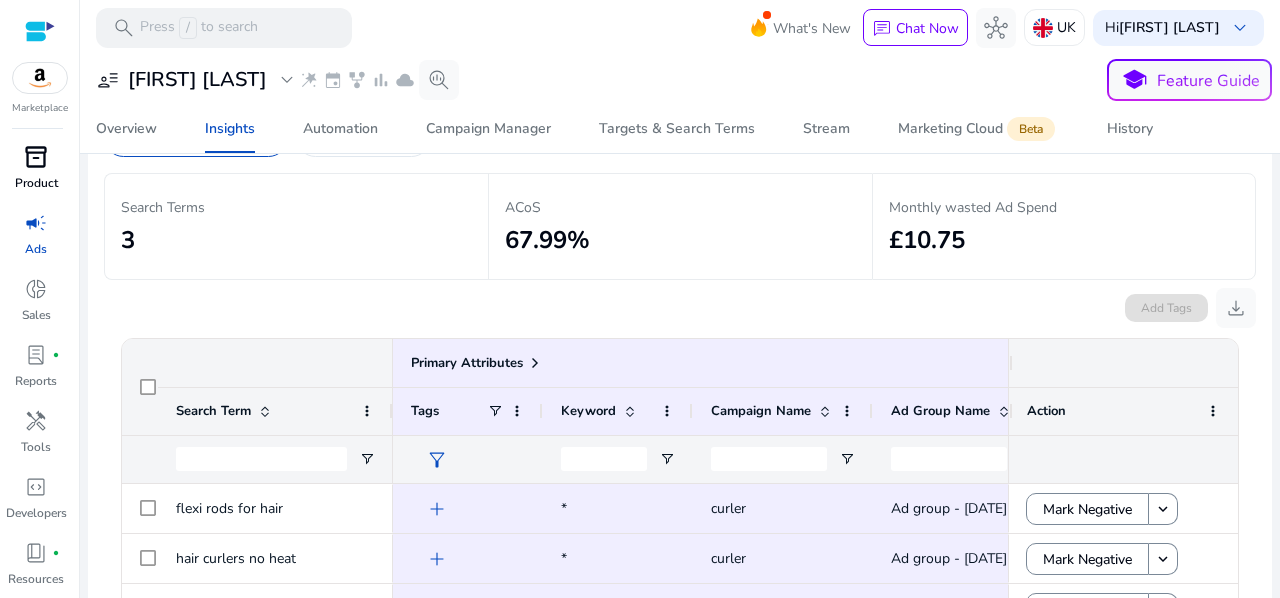scroll, scrollTop: 0, scrollLeft: 0, axis: both 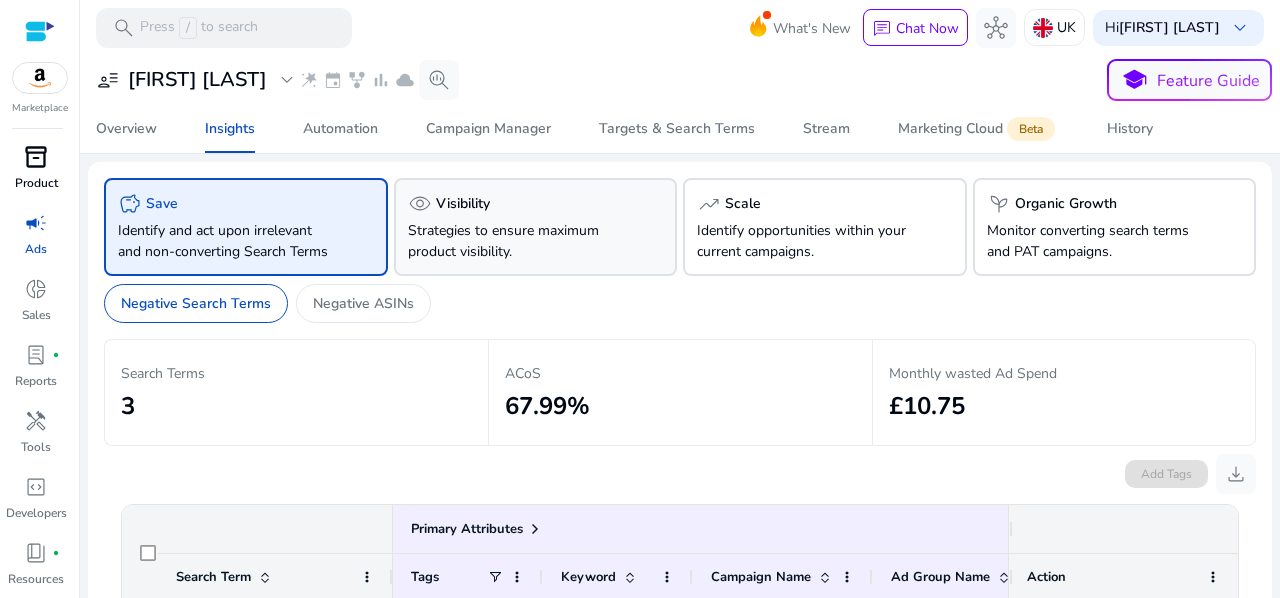 click on "Strategies to ensure maximum product visibility." 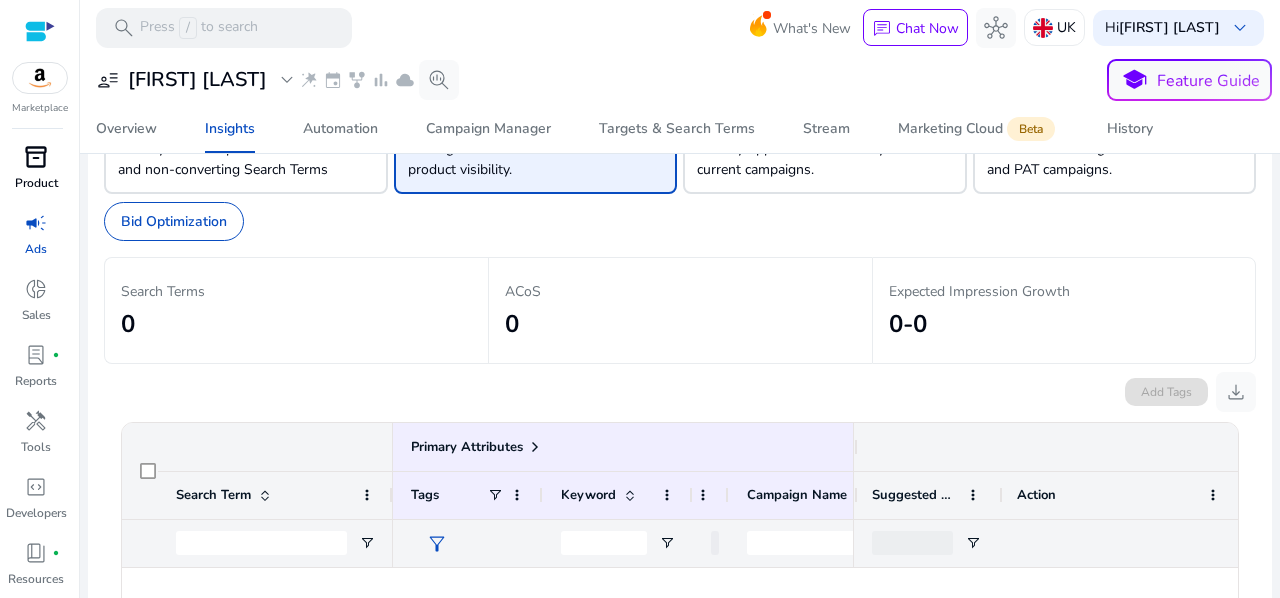 scroll, scrollTop: 0, scrollLeft: 0, axis: both 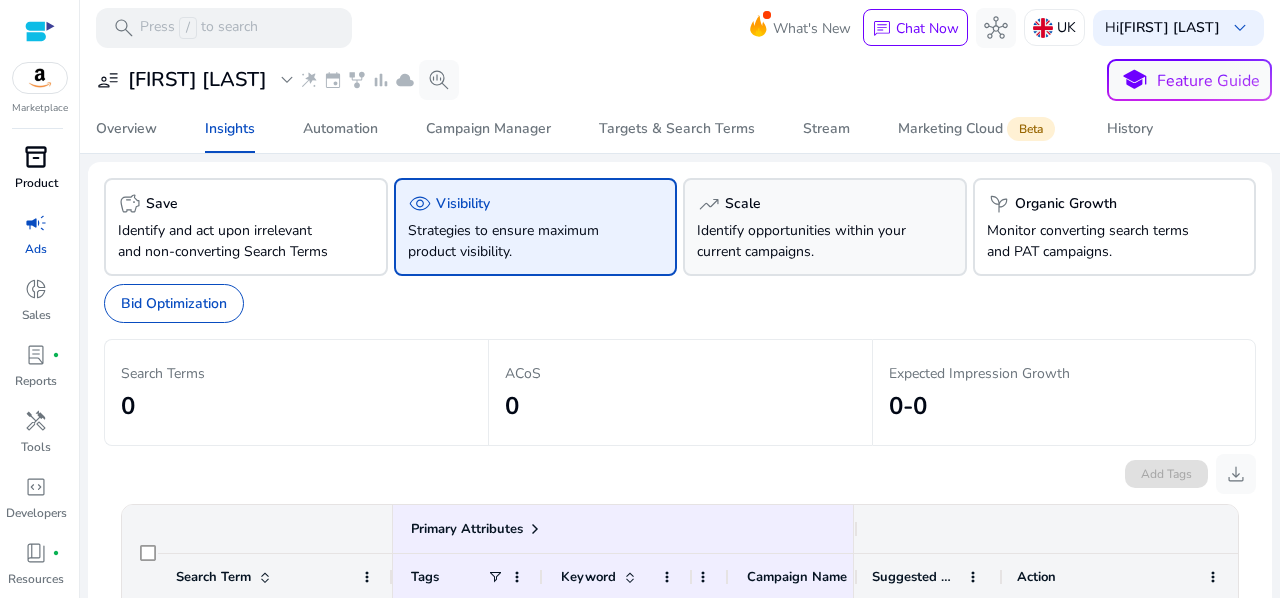 click on "Identify opportunities within your current campaigns." 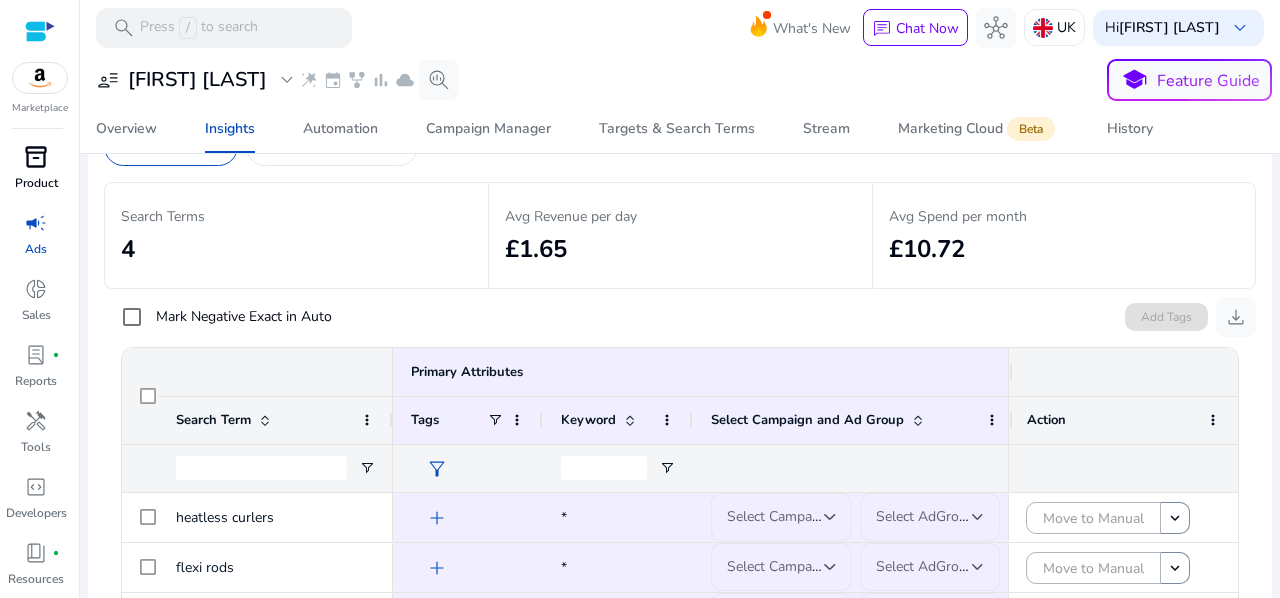 scroll, scrollTop: 0, scrollLeft: 0, axis: both 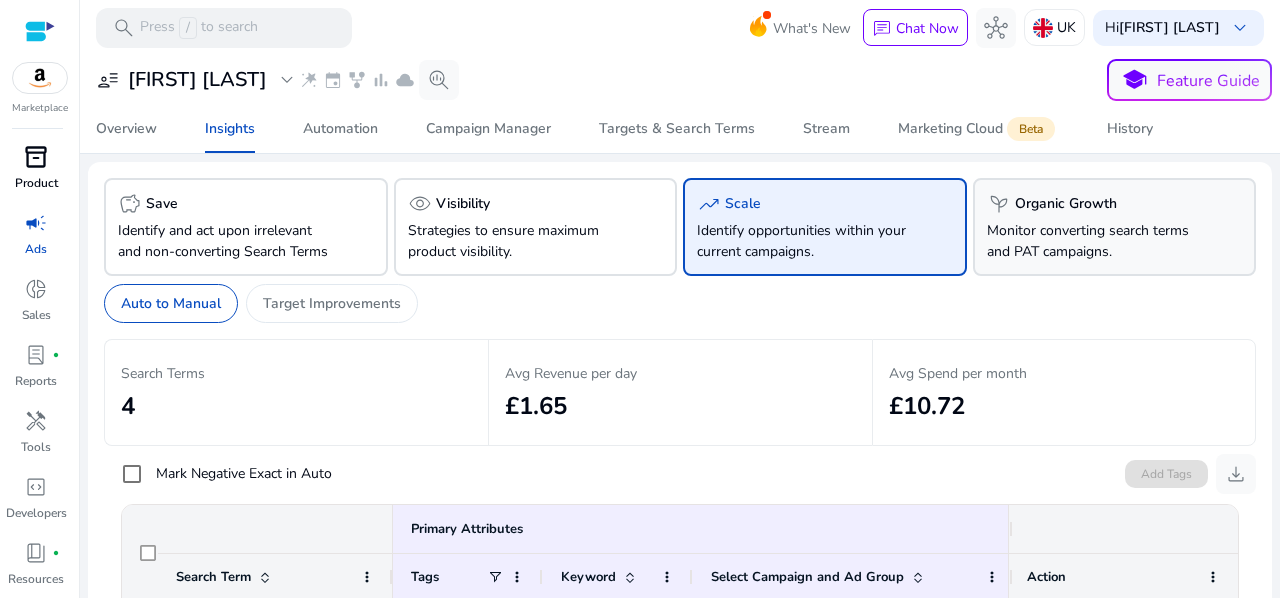 click on "Monitor converting search terms and PAT campaigns." 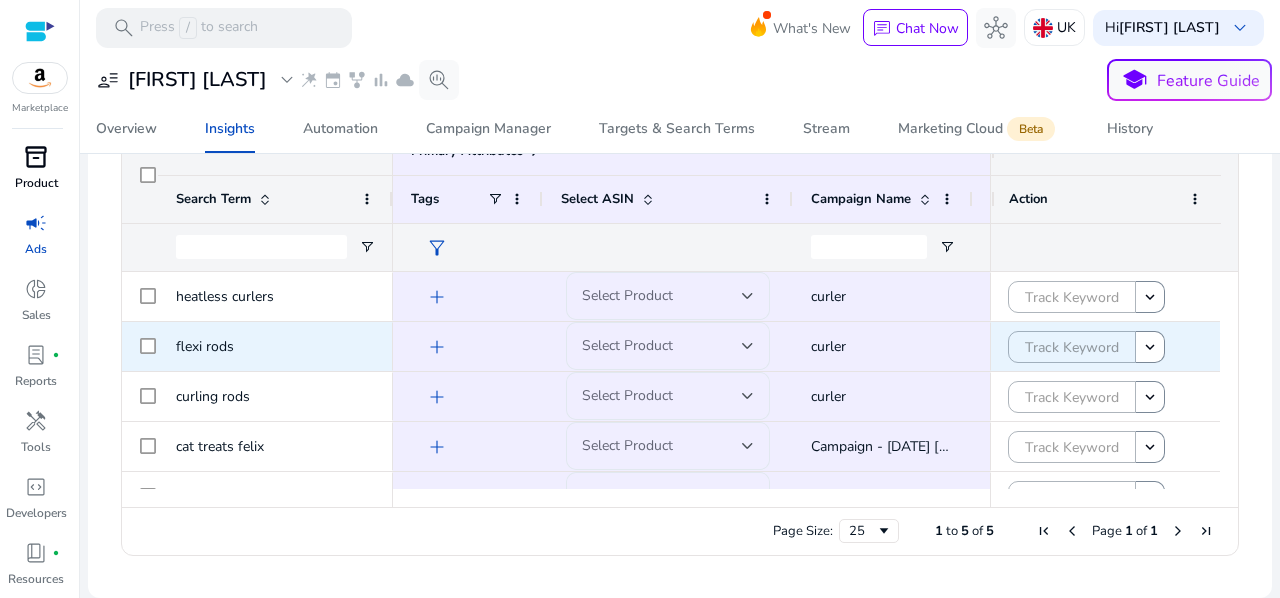 scroll, scrollTop: 0, scrollLeft: 0, axis: both 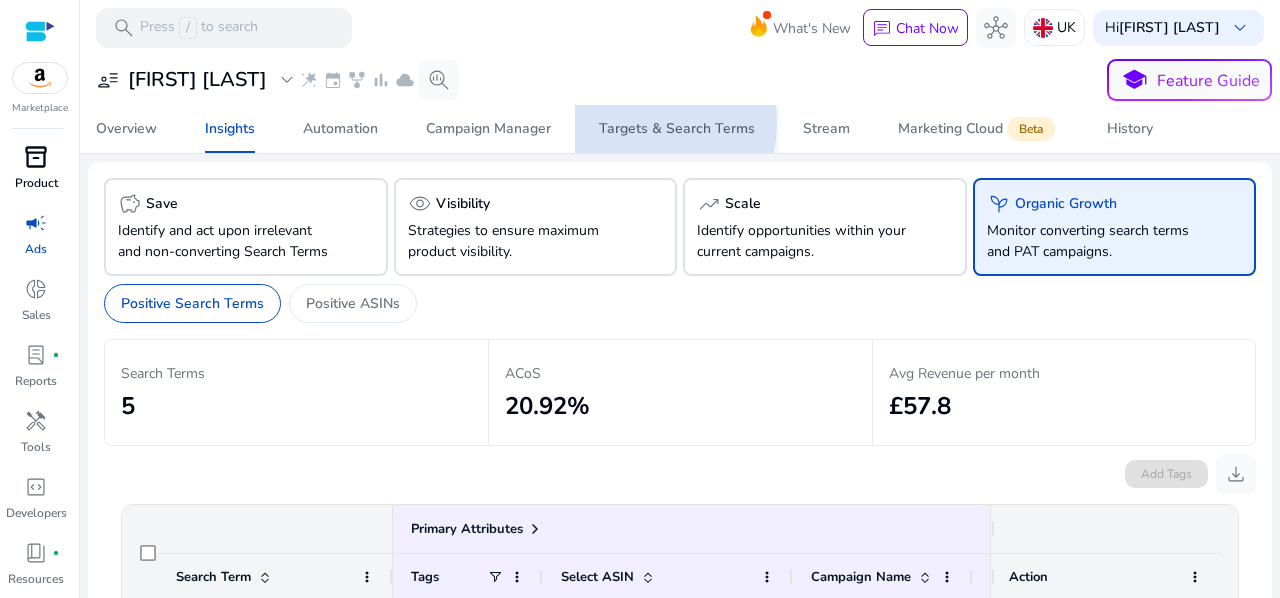 click on "Targets & Search Terms" at bounding box center (677, 129) 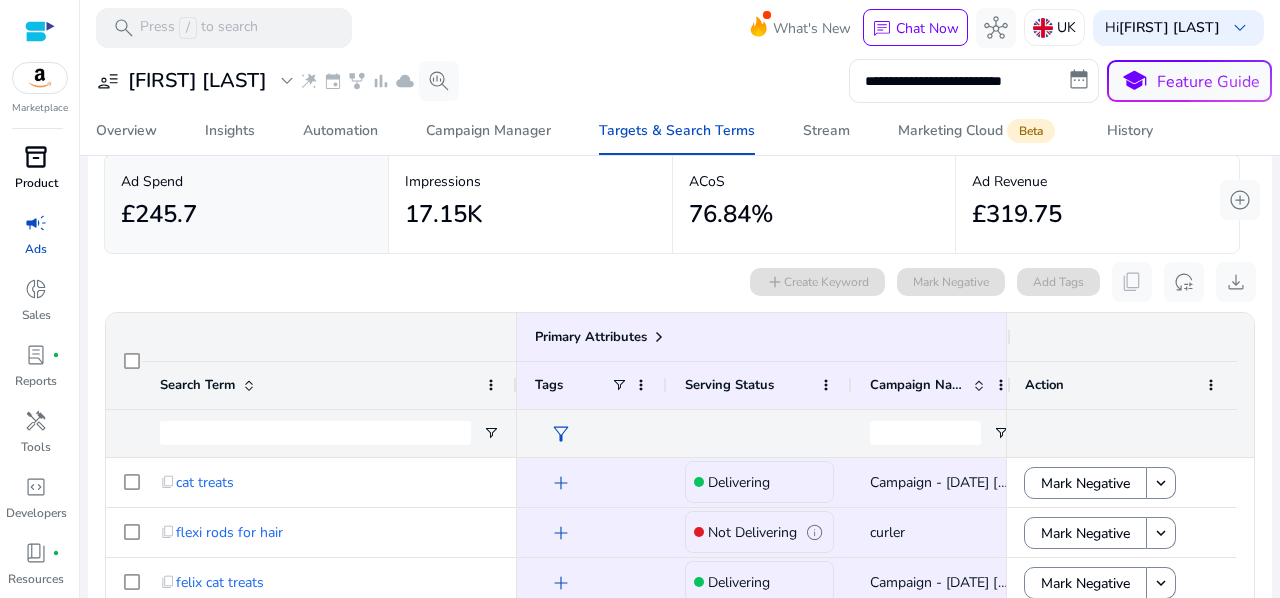 scroll, scrollTop: 0, scrollLeft: 0, axis: both 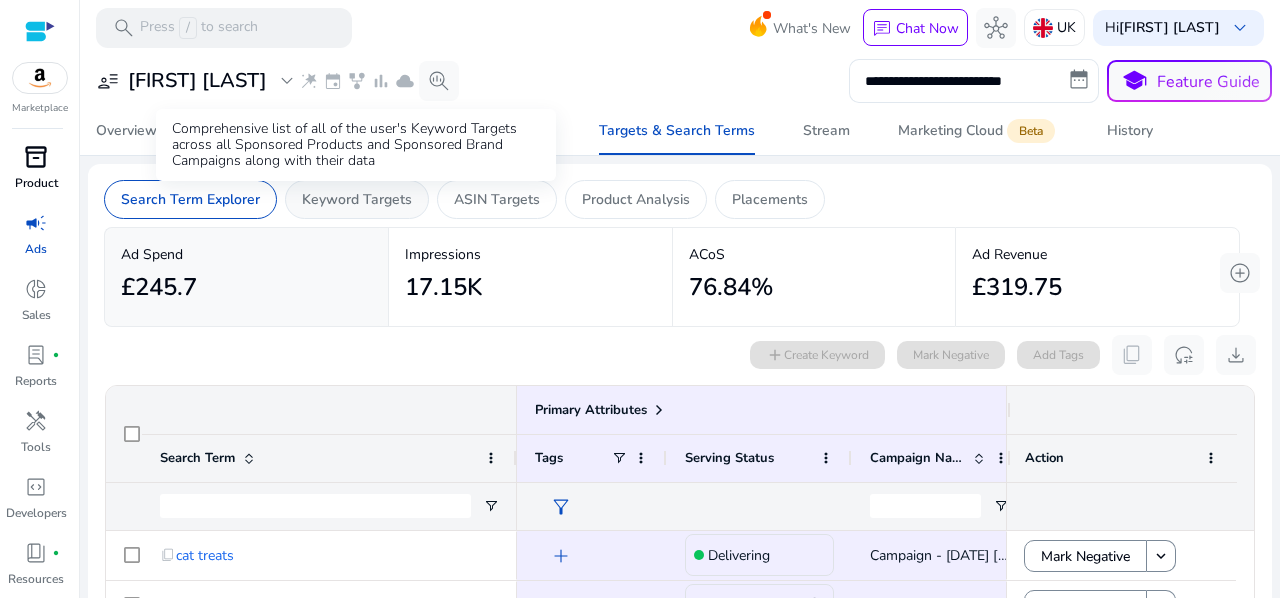 click on "Keyword Targets" 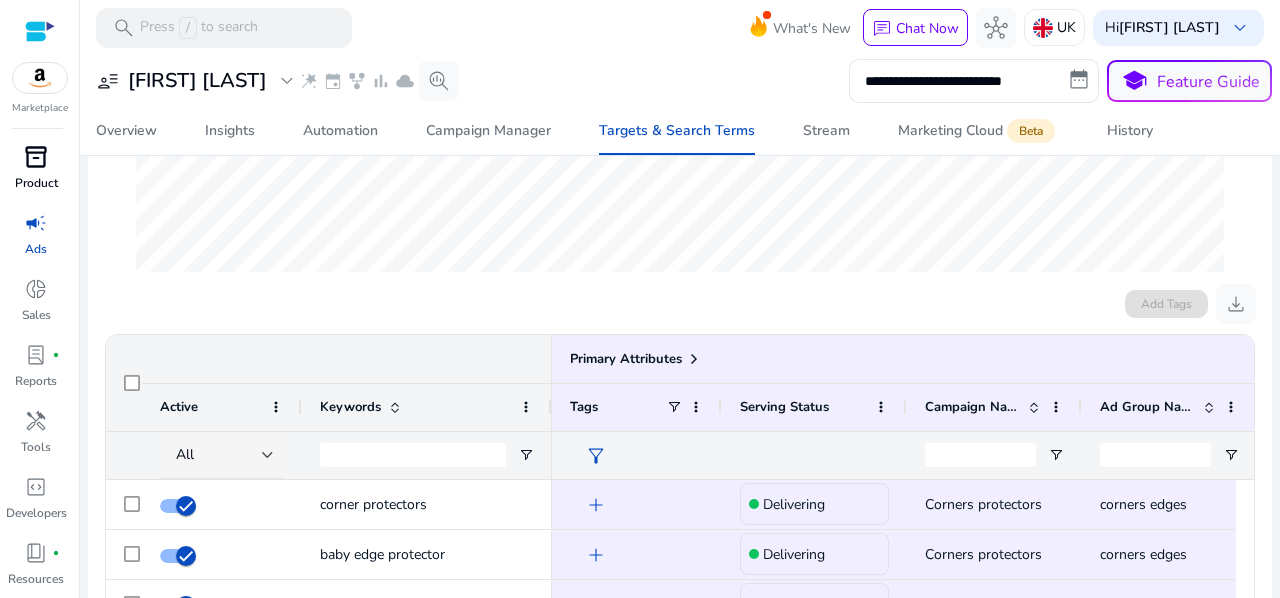 scroll, scrollTop: 666, scrollLeft: 0, axis: vertical 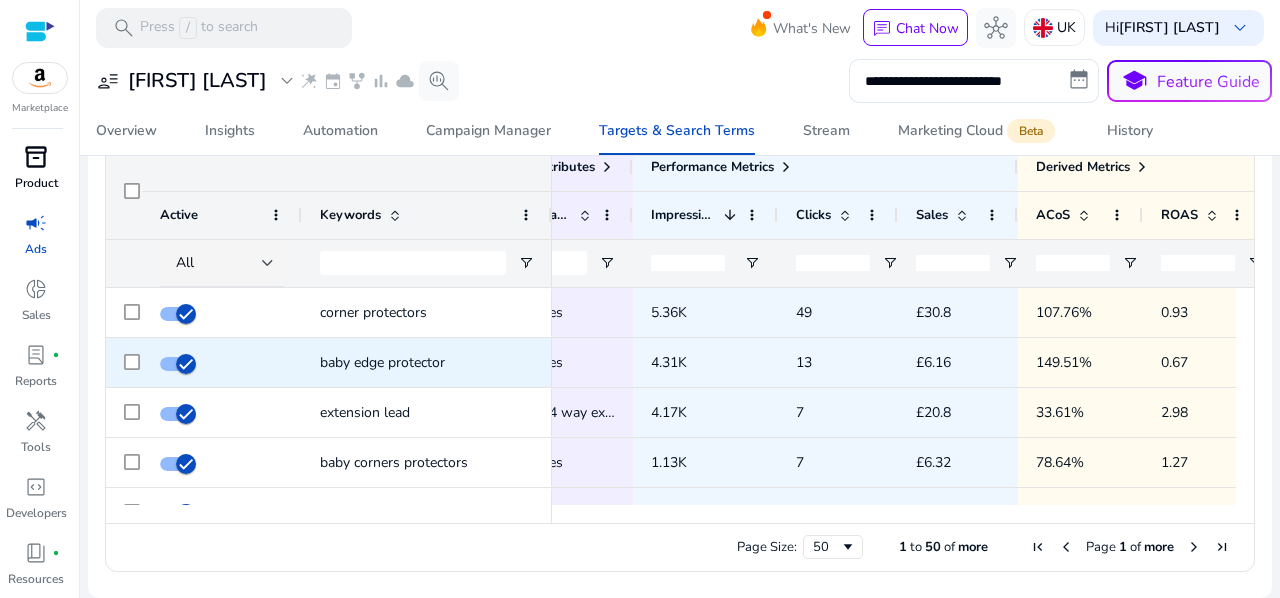 click on "149.51%" 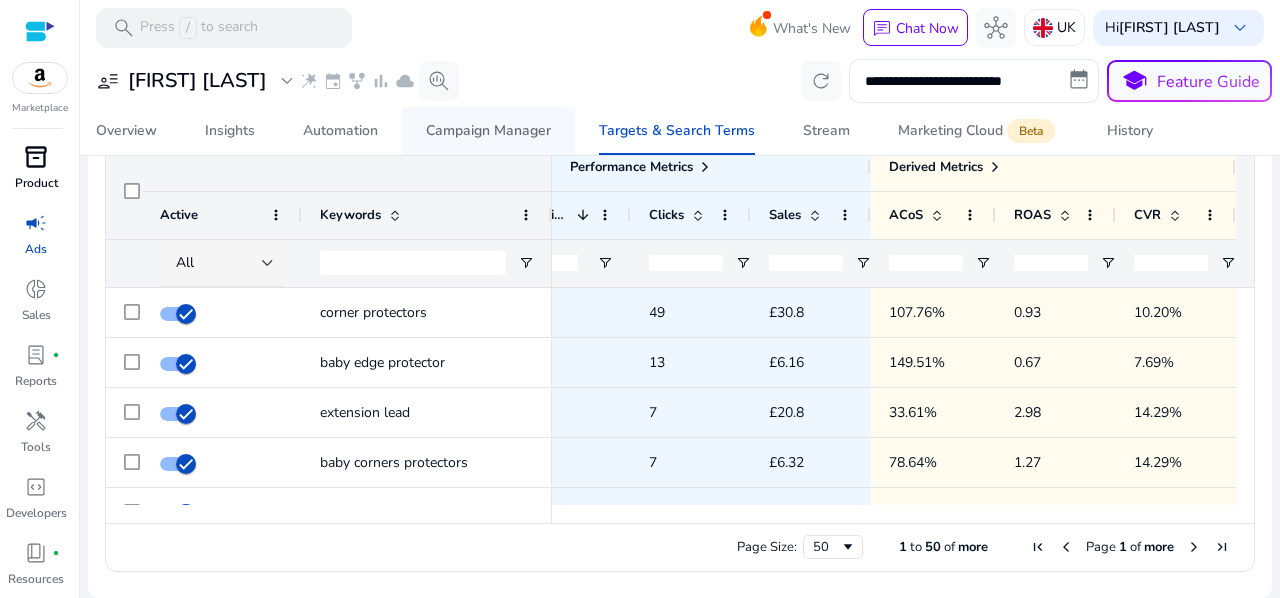 click on "Campaign Manager" at bounding box center (488, 131) 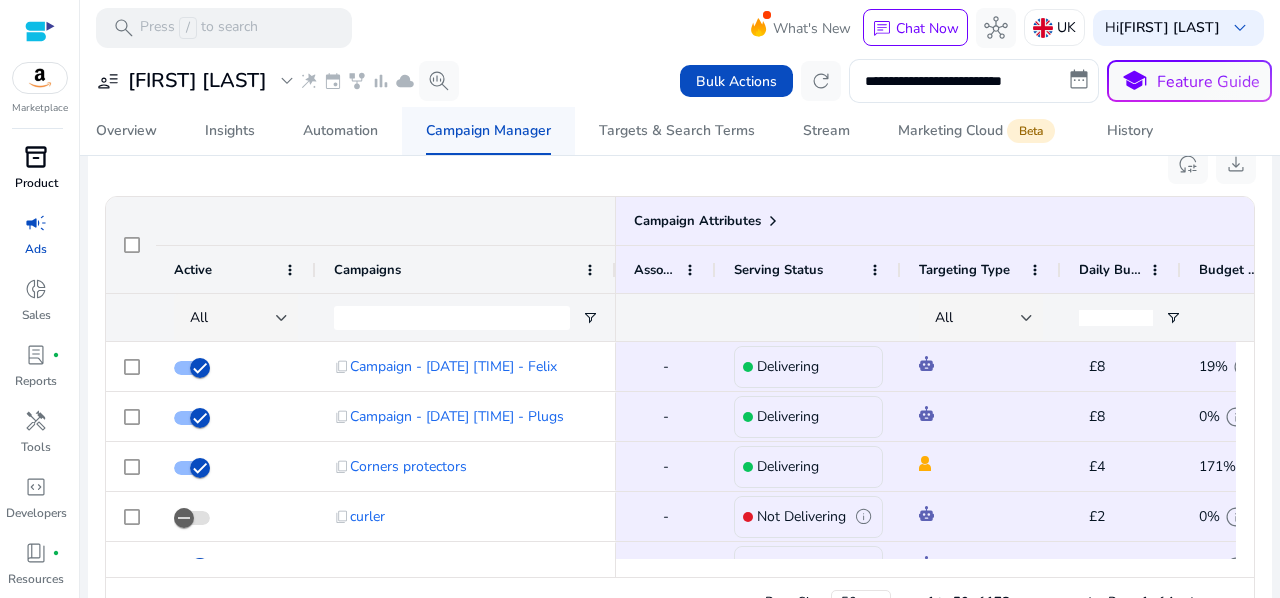 scroll, scrollTop: 1302, scrollLeft: 0, axis: vertical 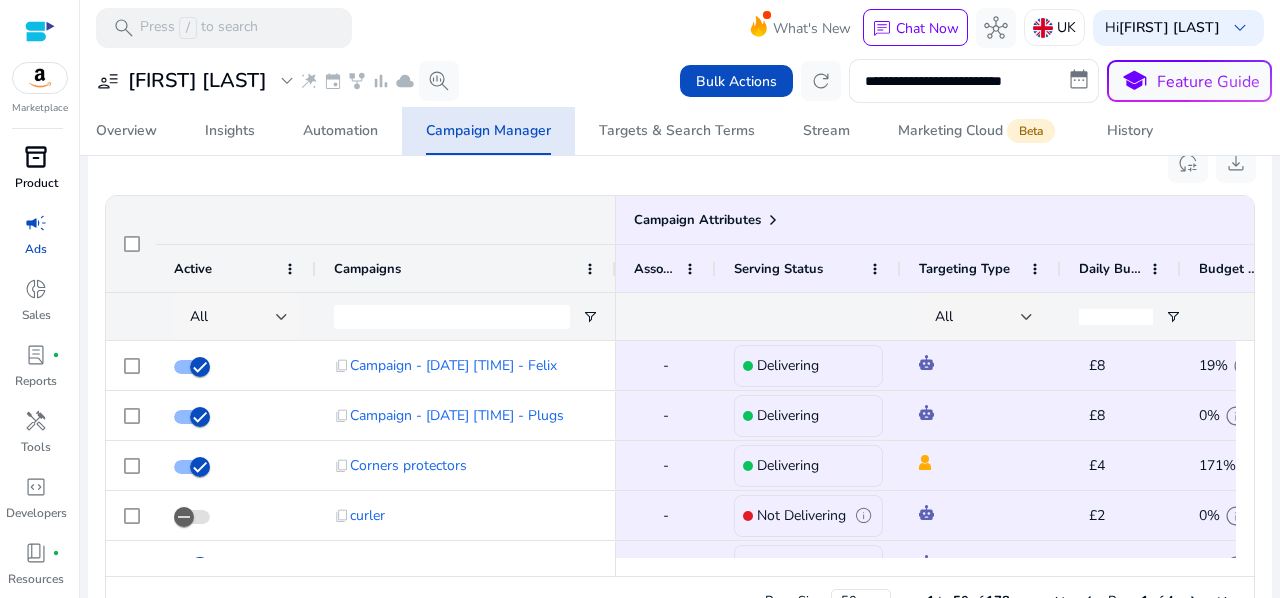 click at bounding box center [282, 317] 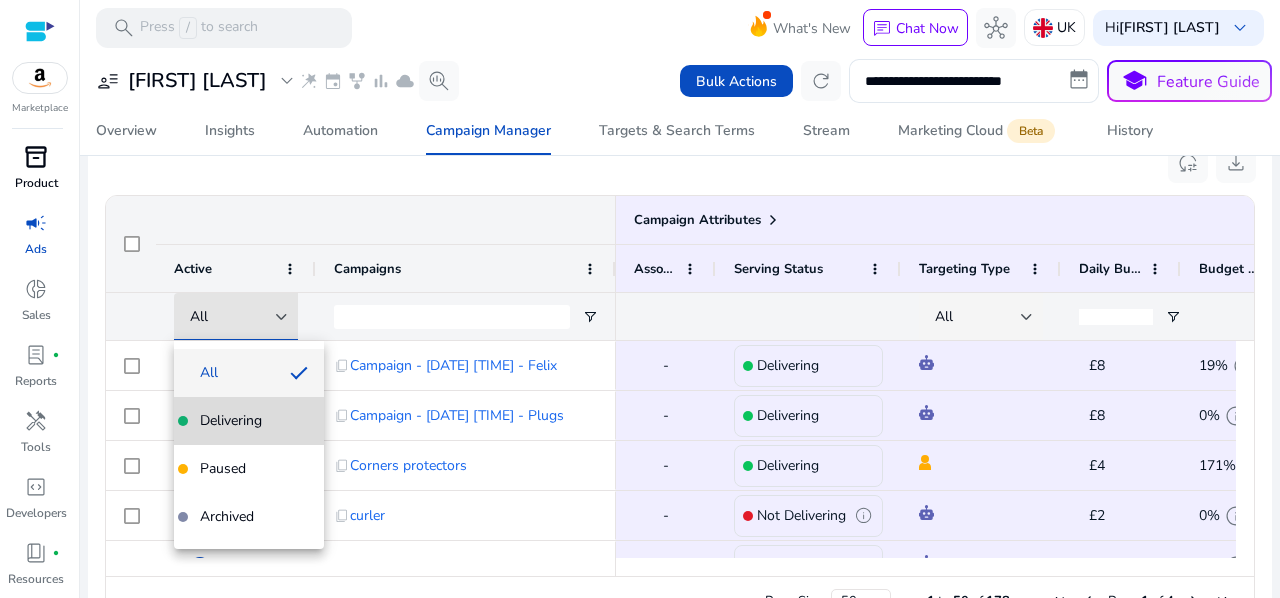 click on "Delivering" at bounding box center [249, 421] 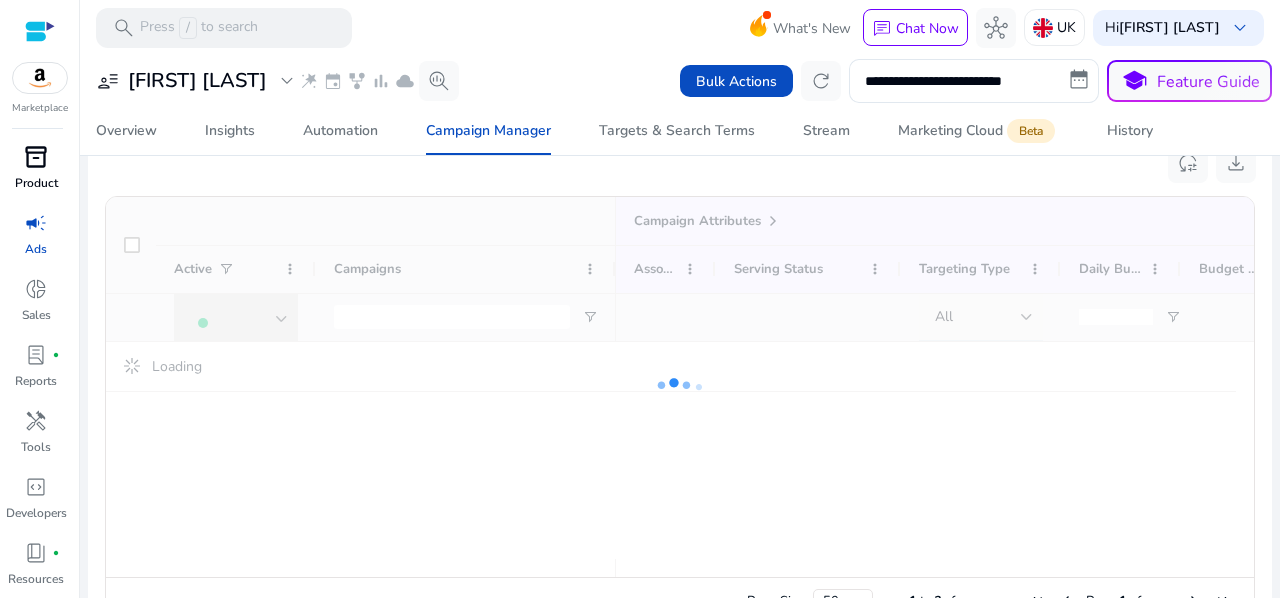 scroll, scrollTop: 1302, scrollLeft: 0, axis: vertical 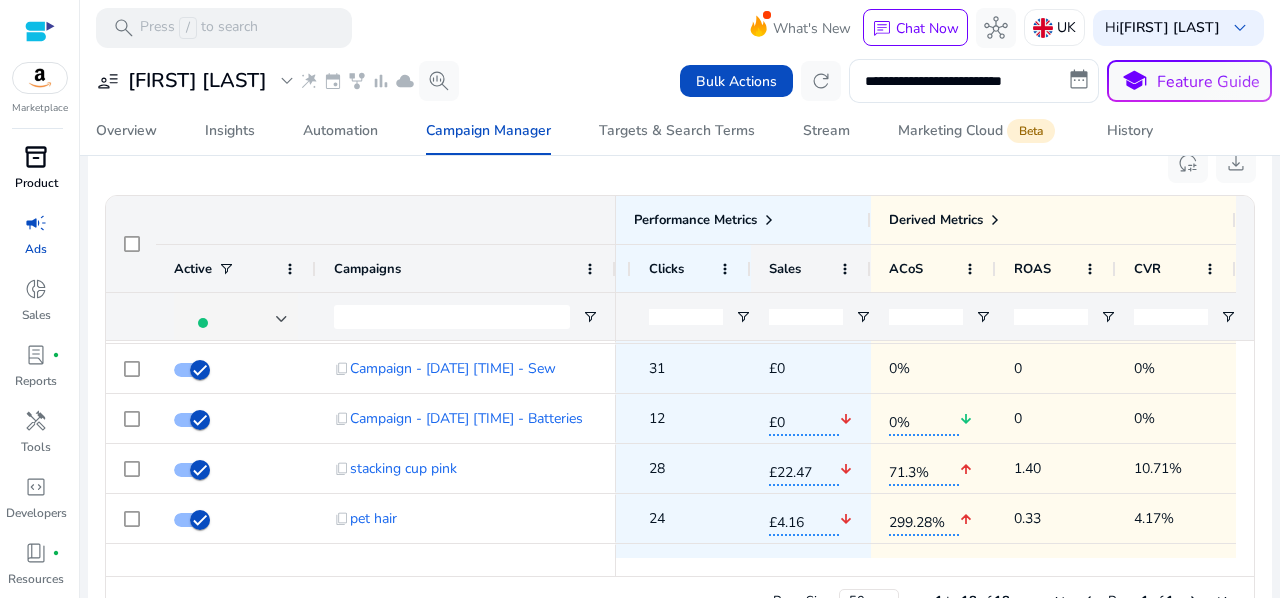click on "Sales" 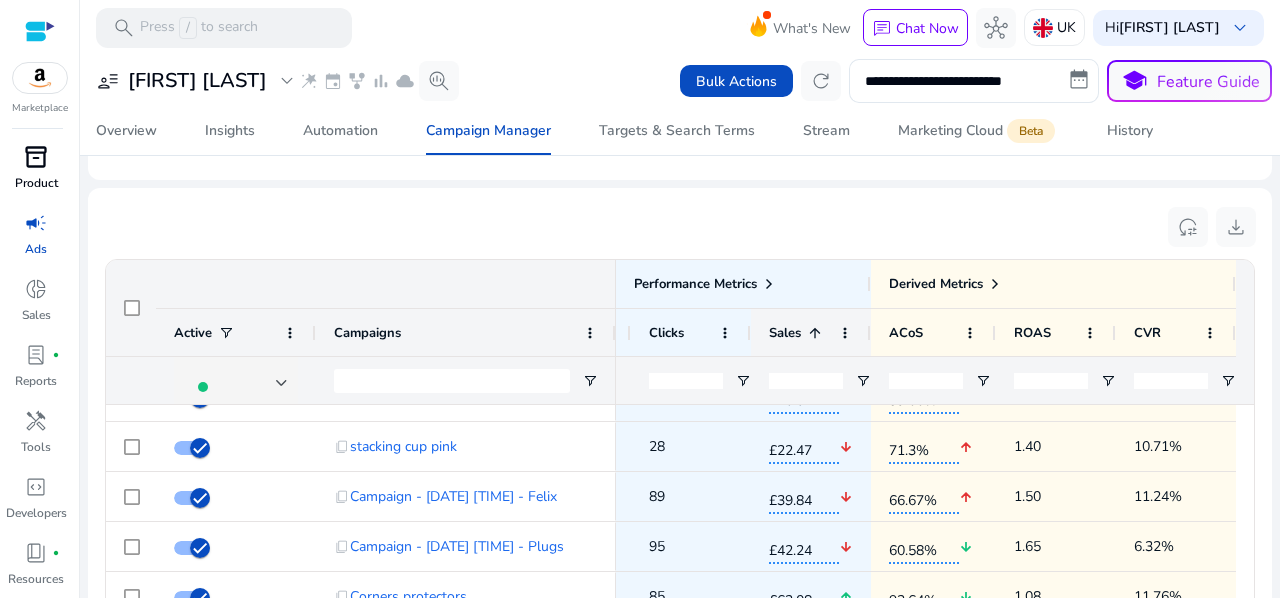 click on "Sales" 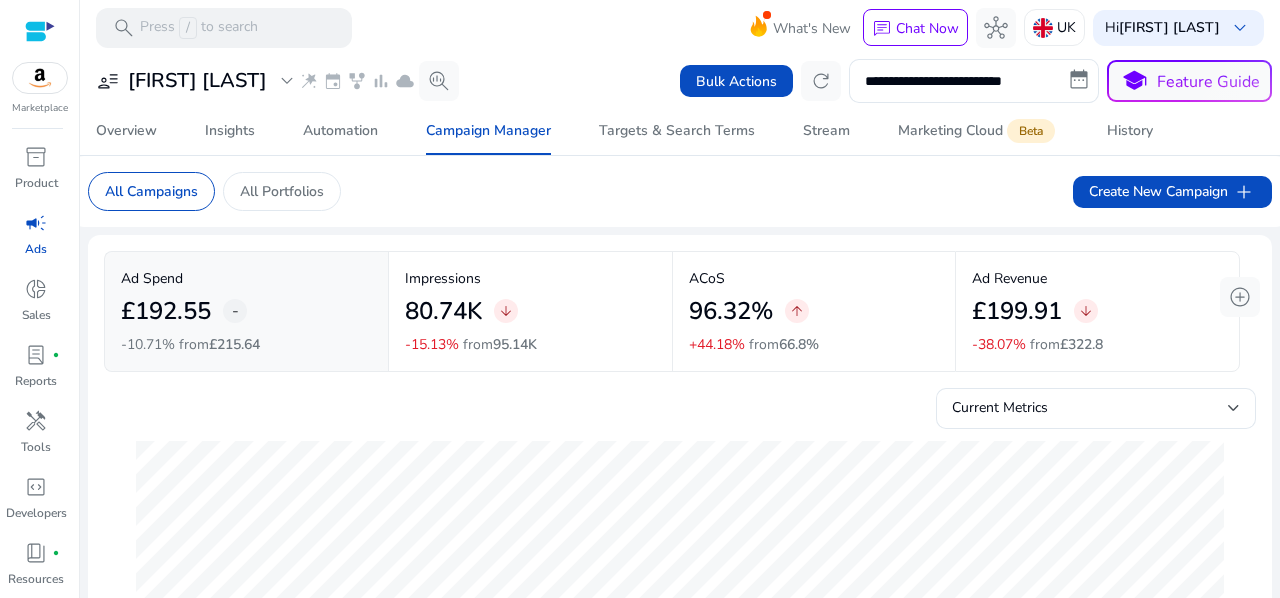 scroll, scrollTop: 0, scrollLeft: 0, axis: both 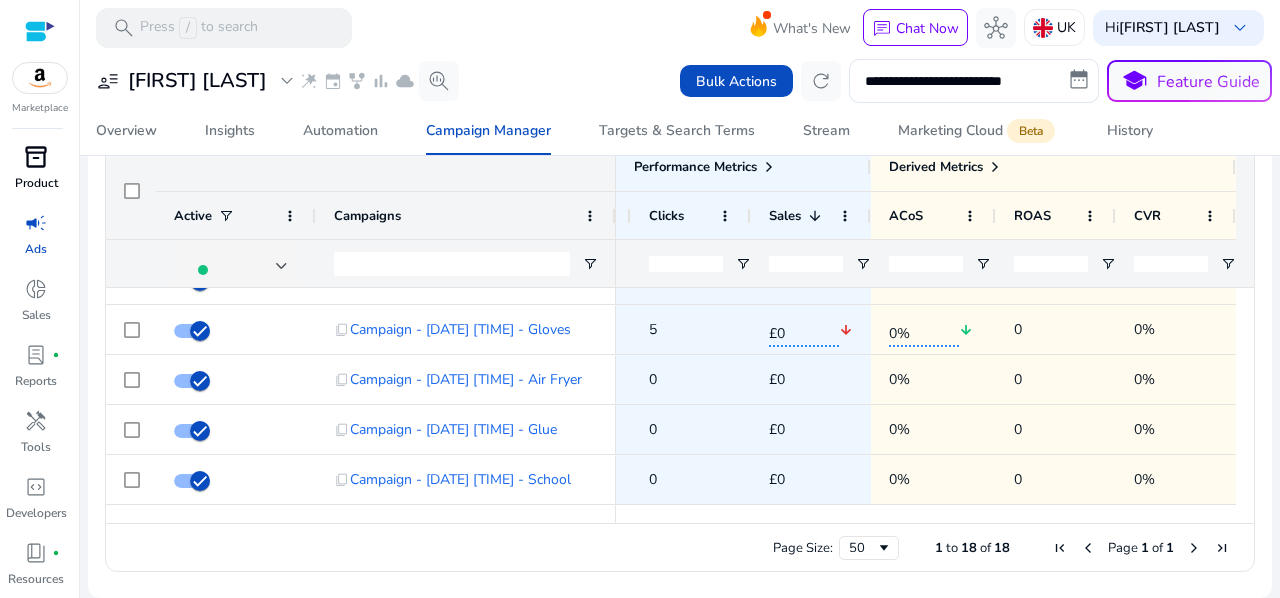 click on "inventory_2" at bounding box center [36, 157] 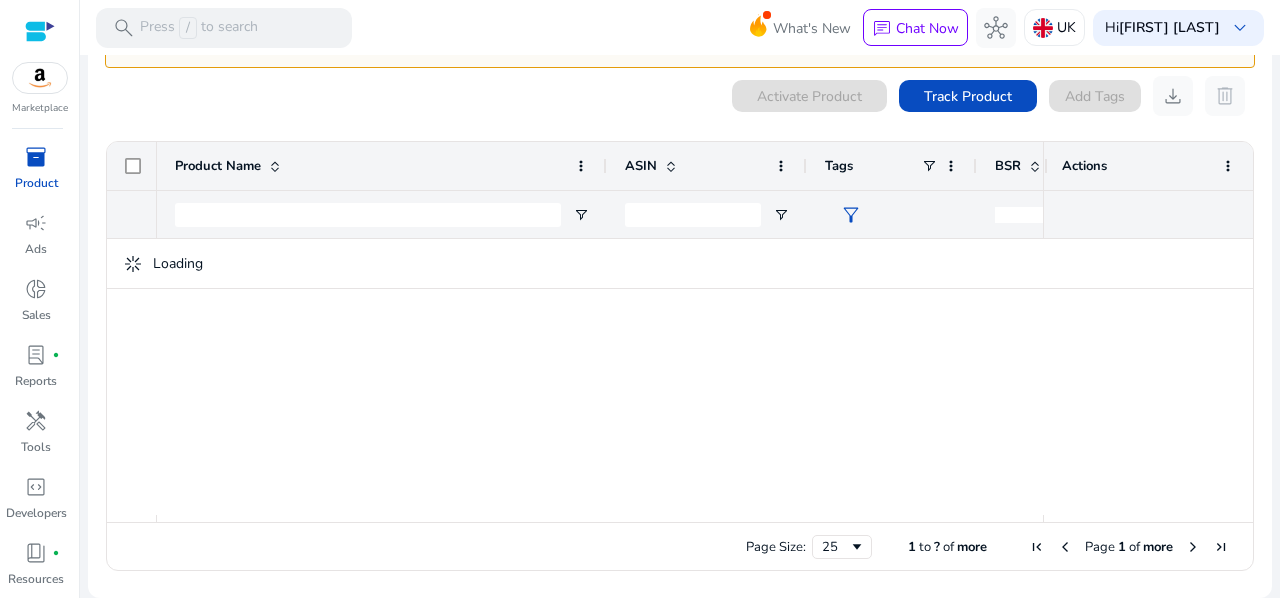 scroll, scrollTop: 0, scrollLeft: 0, axis: both 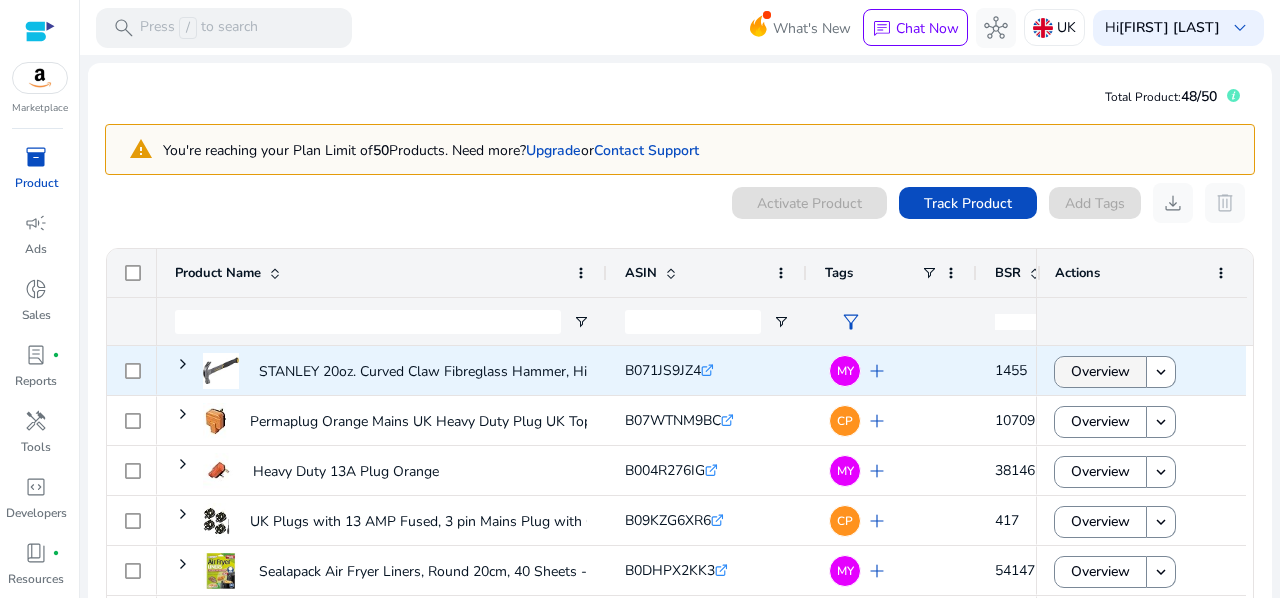 click on "Overview" 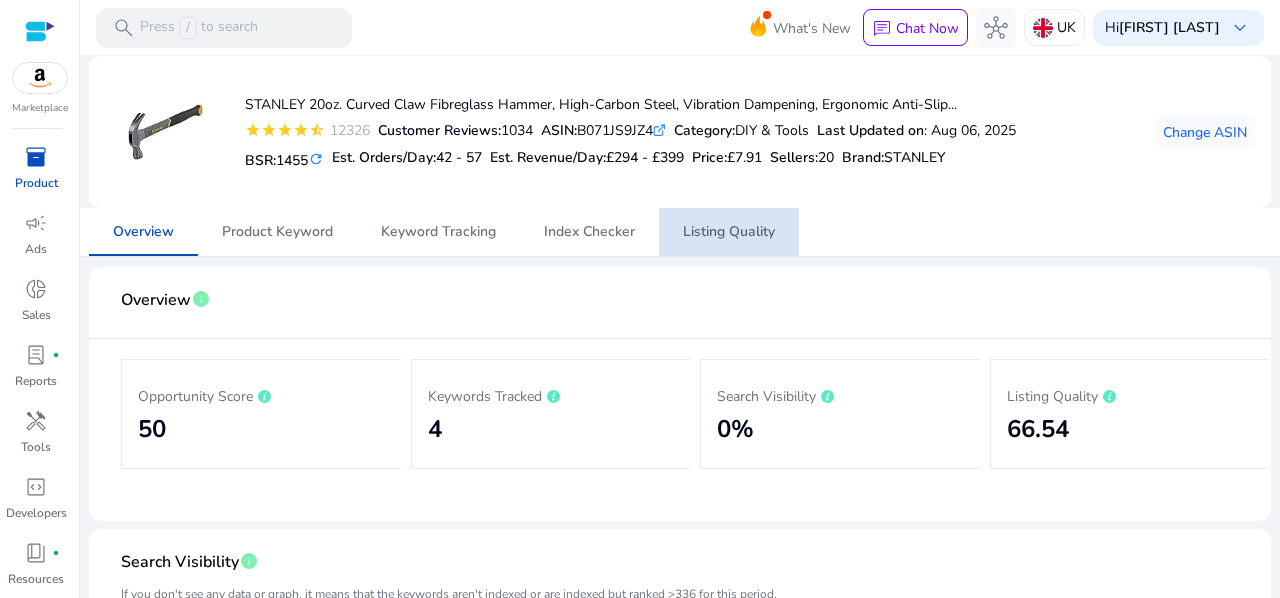click on "Listing Quality" at bounding box center [729, 232] 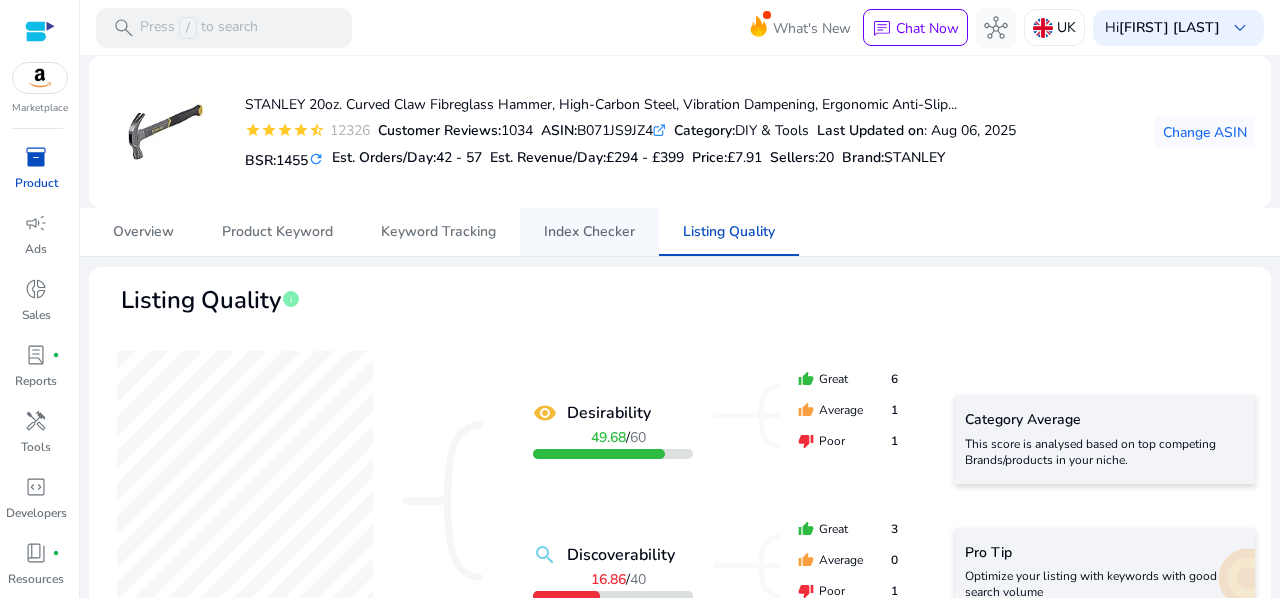 click on "Index Checker" at bounding box center [589, 232] 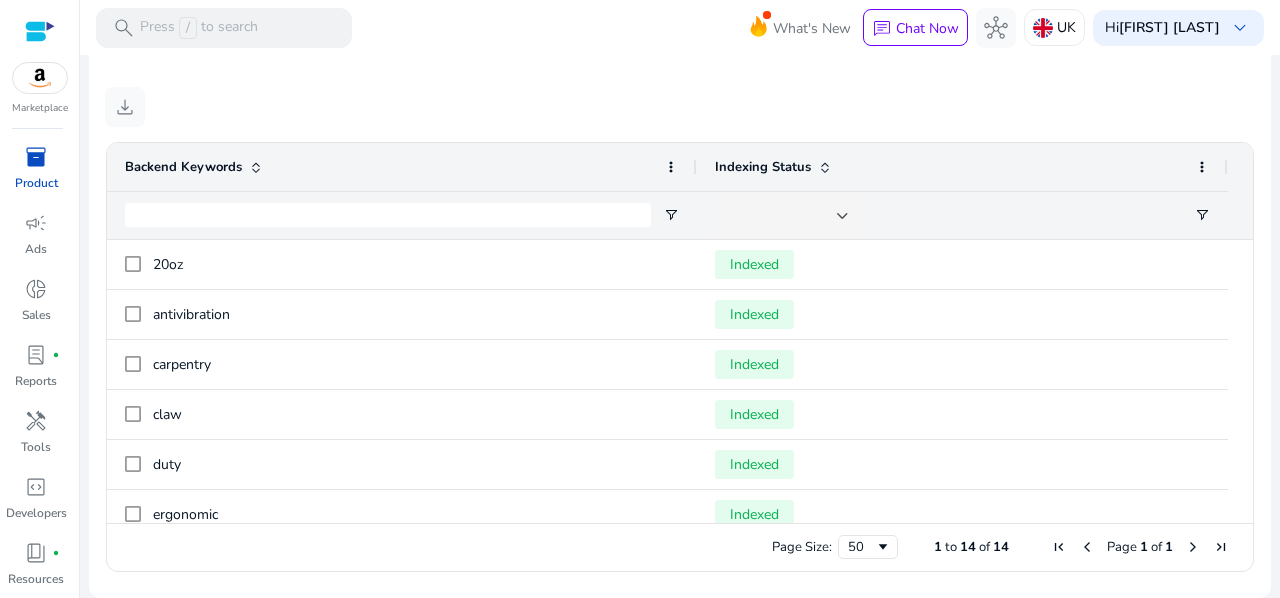 scroll, scrollTop: 0, scrollLeft: 0, axis: both 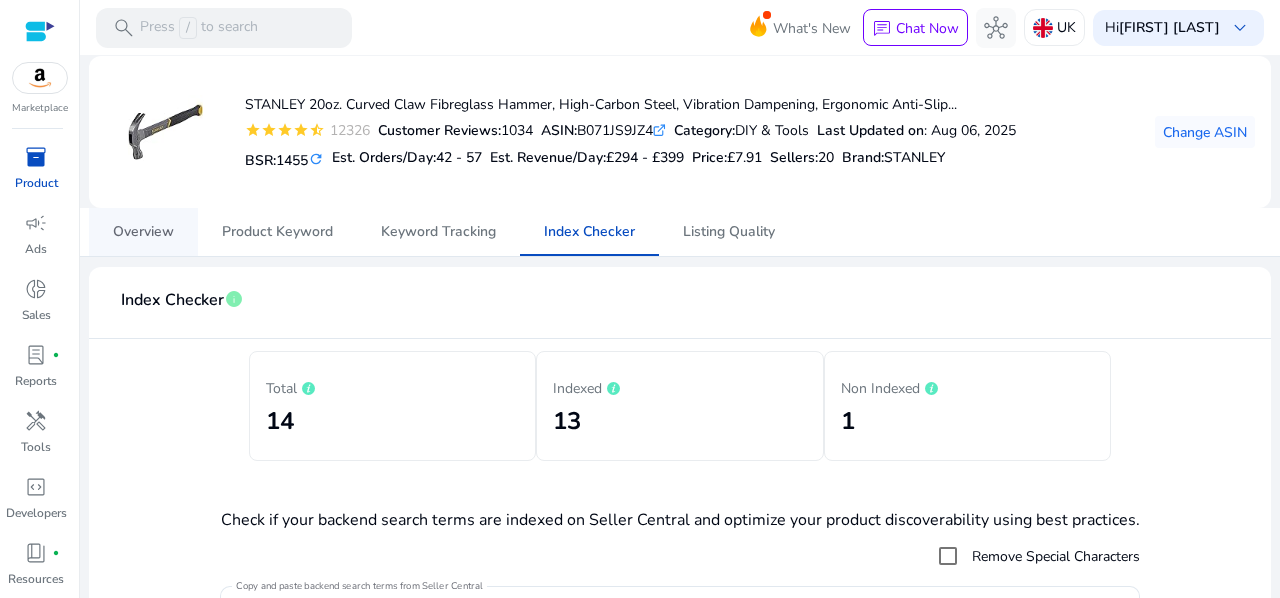click on "Overview" at bounding box center (143, 232) 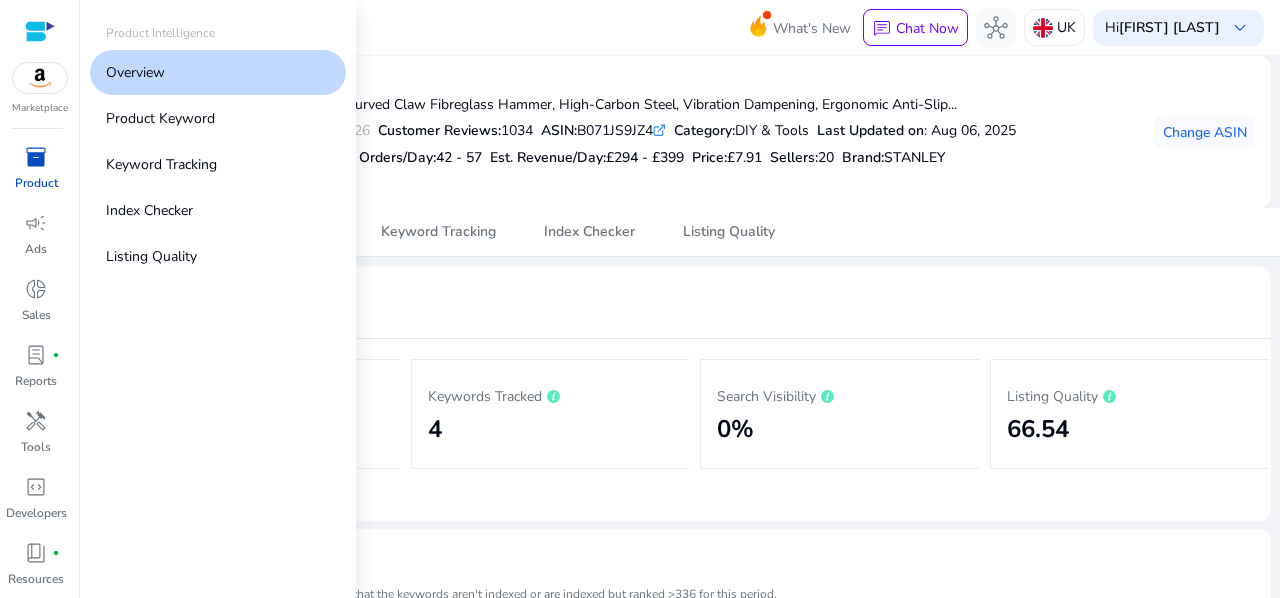 click on "inventory_2" at bounding box center (36, 157) 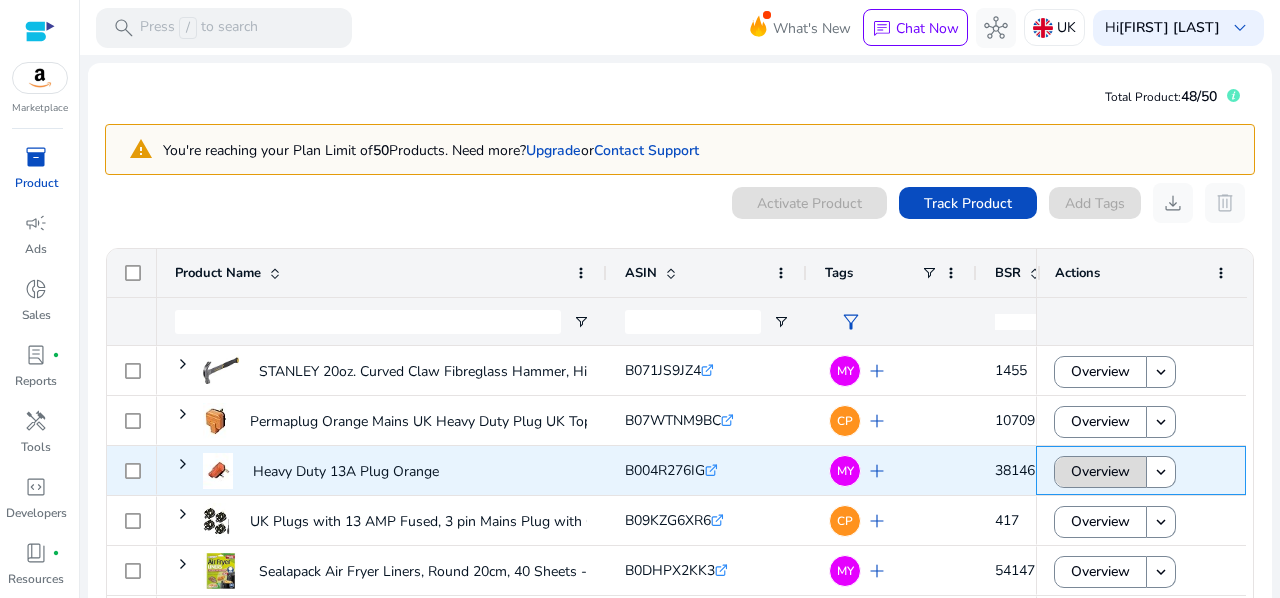 click on "Overview" 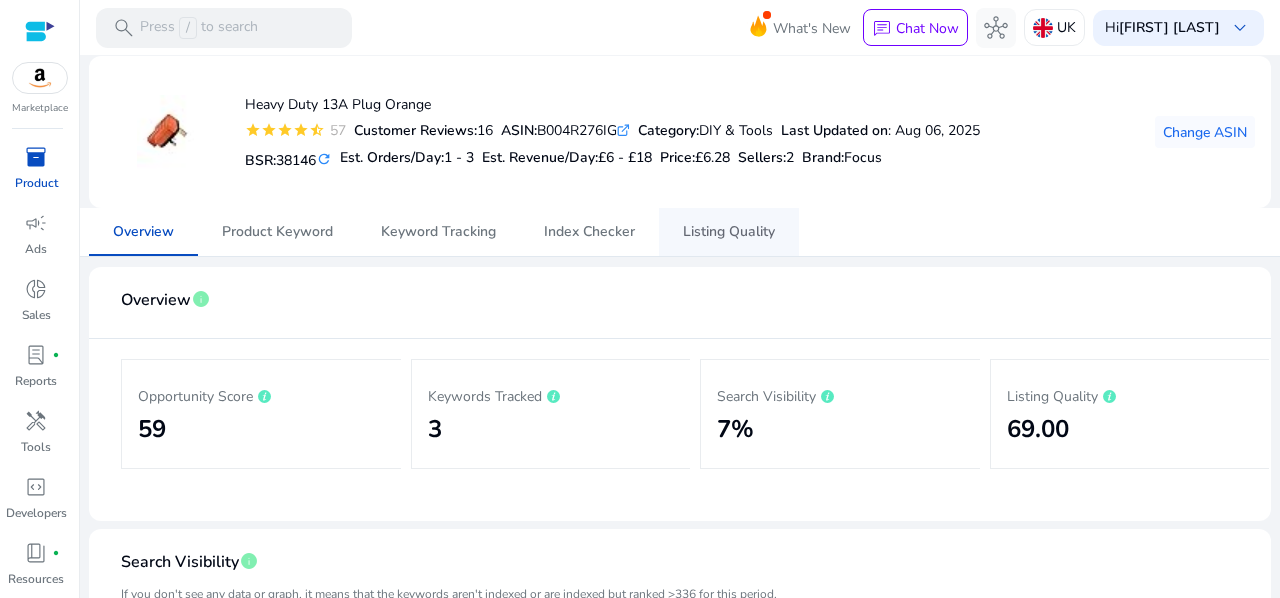 click on "Listing Quality" at bounding box center [729, 232] 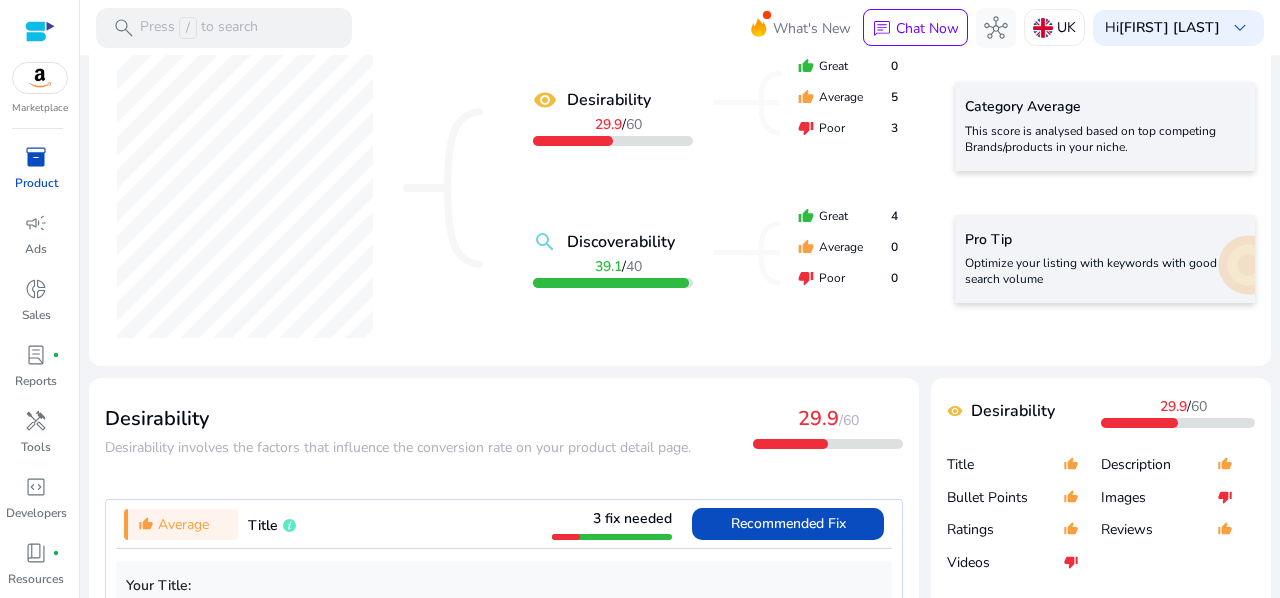 scroll, scrollTop: 0, scrollLeft: 0, axis: both 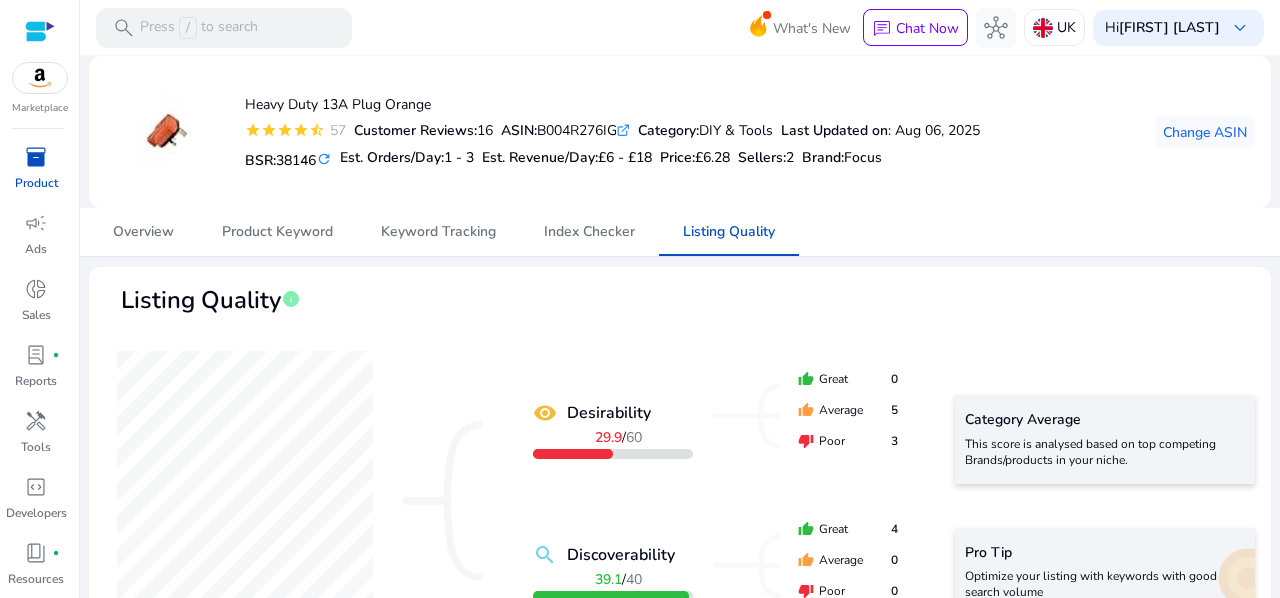 click on "inventory_2" at bounding box center [36, 157] 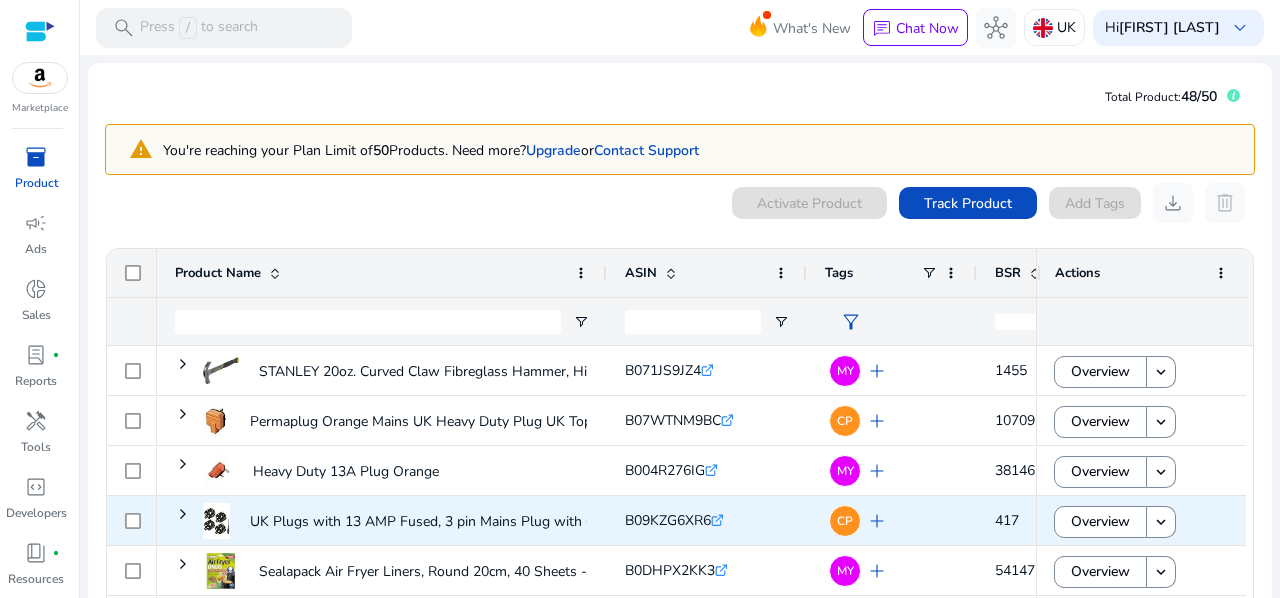 scroll, scrollTop: 111, scrollLeft: 0, axis: vertical 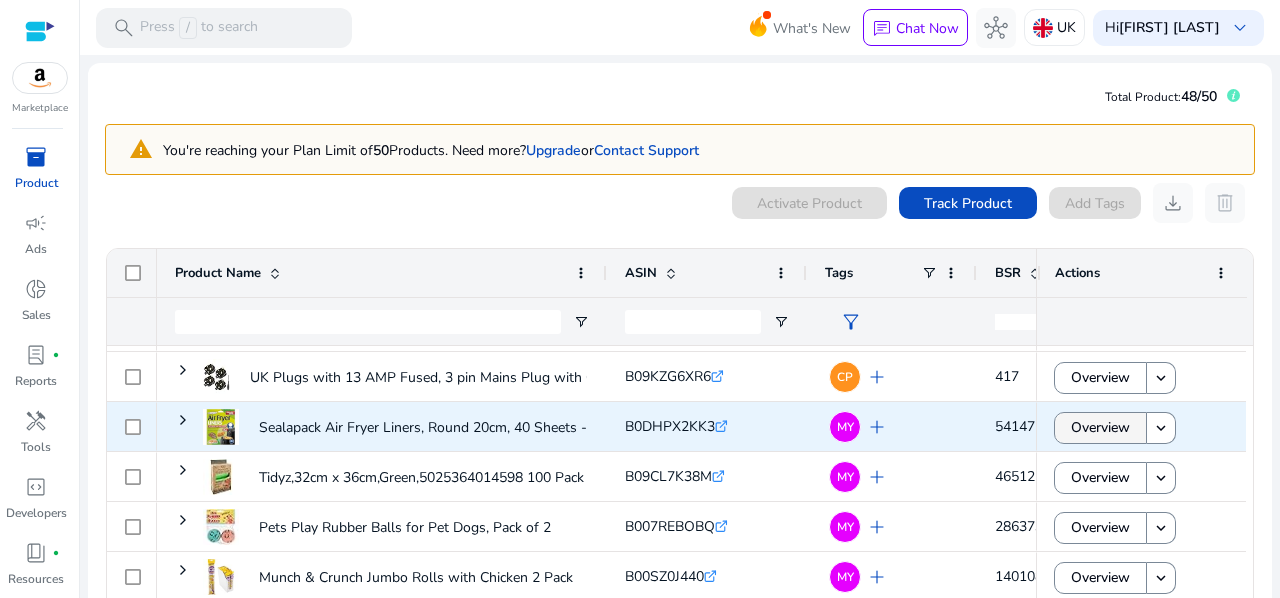 click on "Overview" 